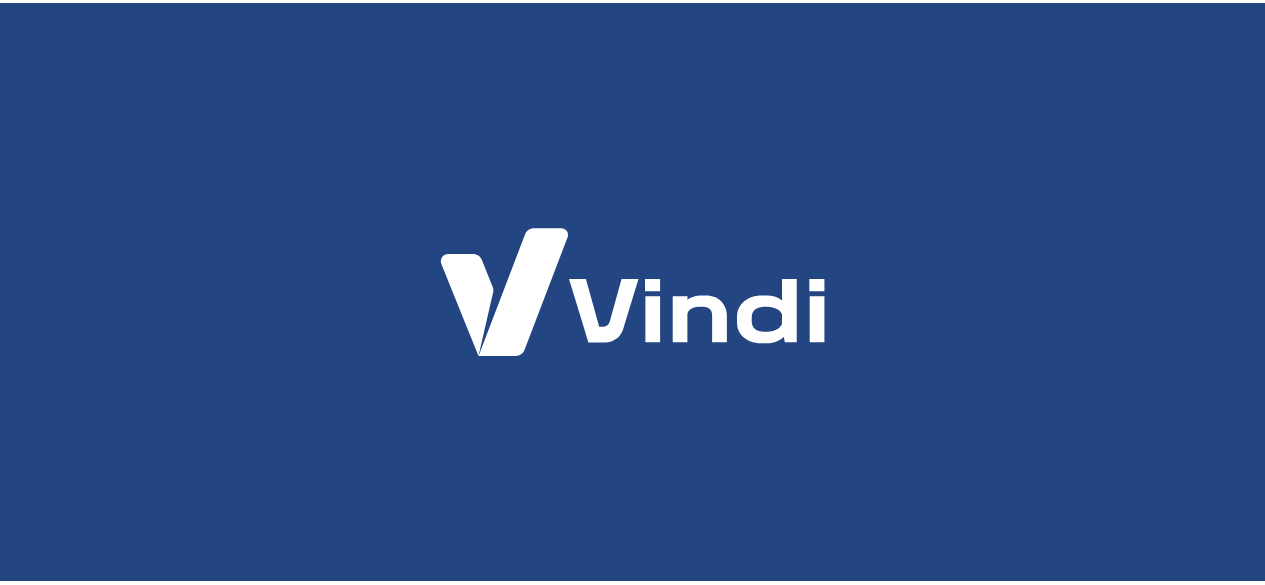 scroll, scrollTop: 0, scrollLeft: 0, axis: both 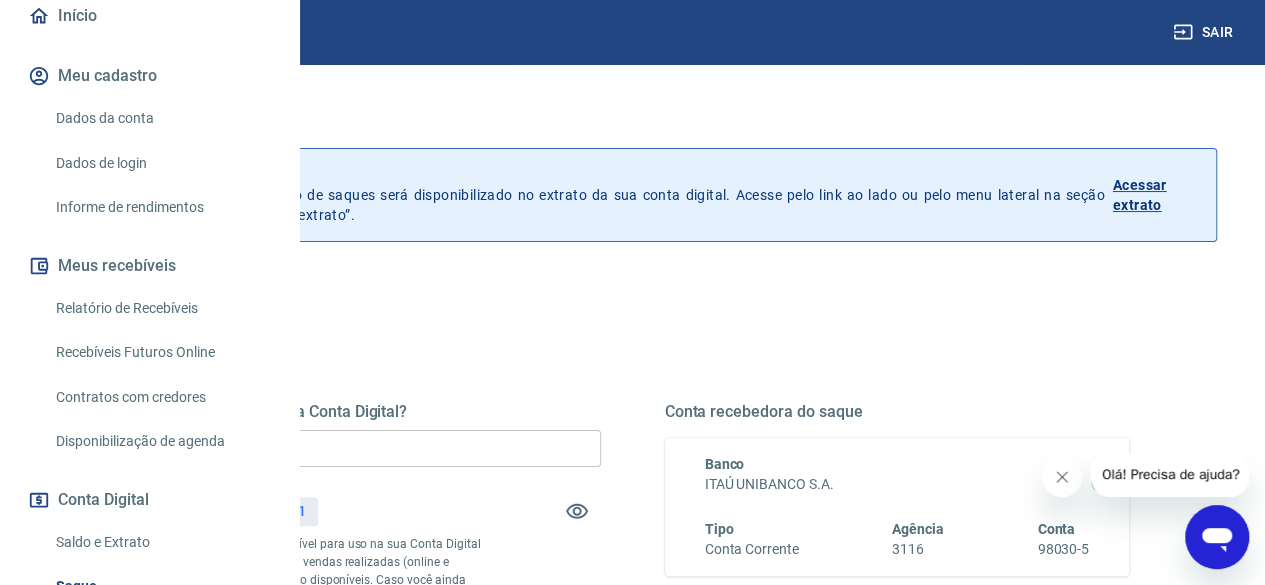 click on "Acessar extrato" at bounding box center [1156, 195] 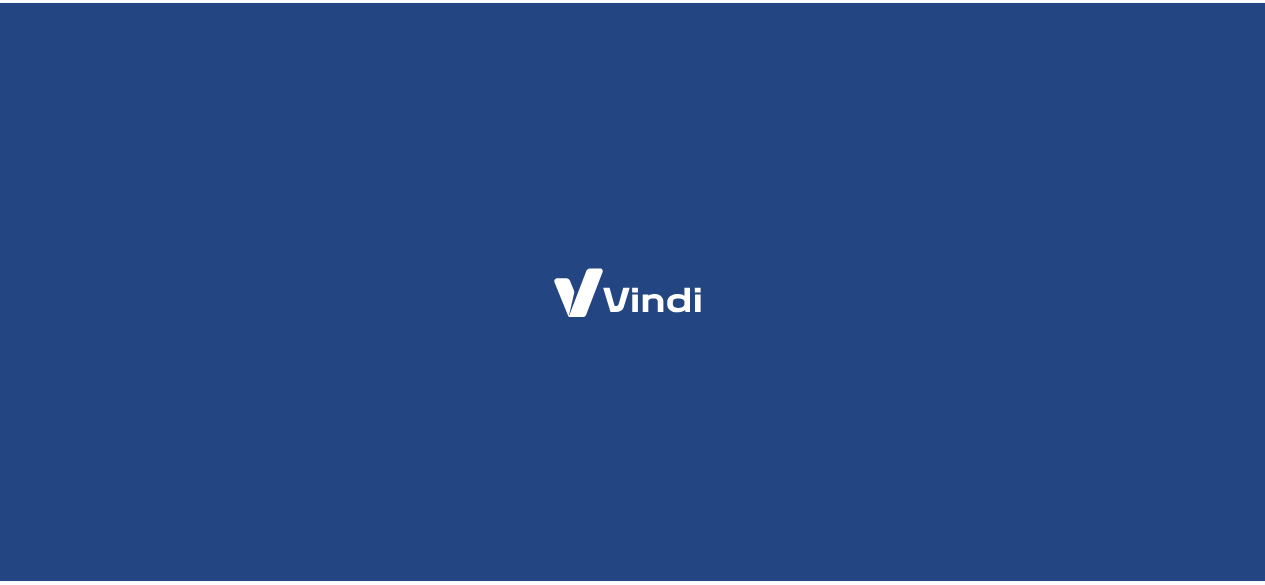 scroll, scrollTop: 0, scrollLeft: 0, axis: both 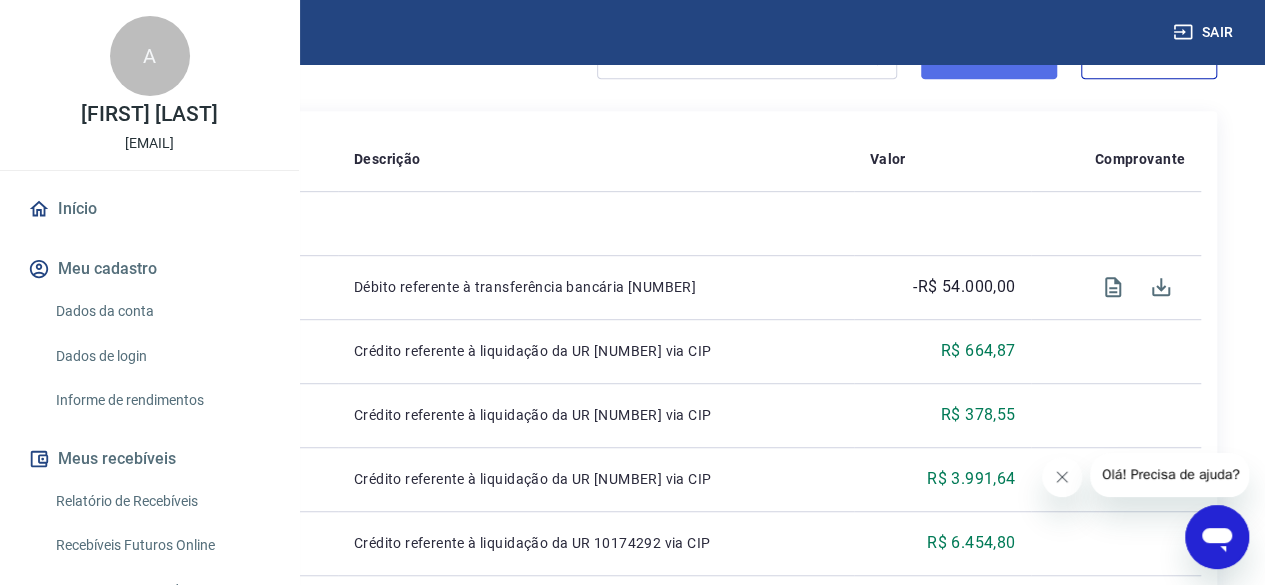 click on "Filtros" at bounding box center [989, 55] 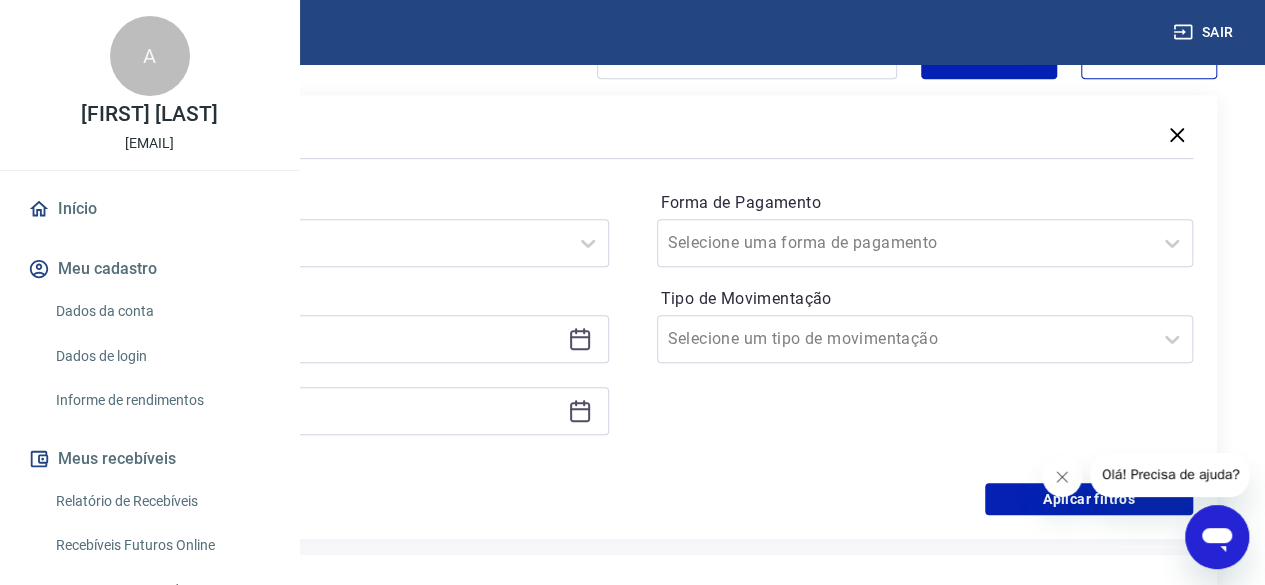 click on "Período Selecione um período" at bounding box center (340, 227) 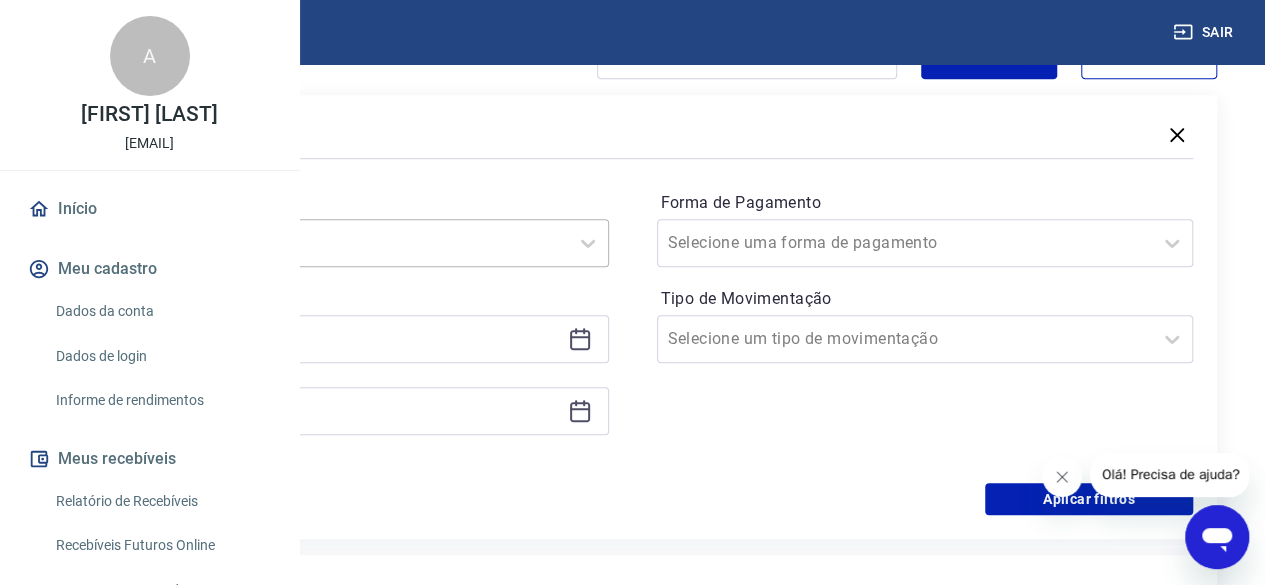 click on "Selecione um período" at bounding box center (320, 243) 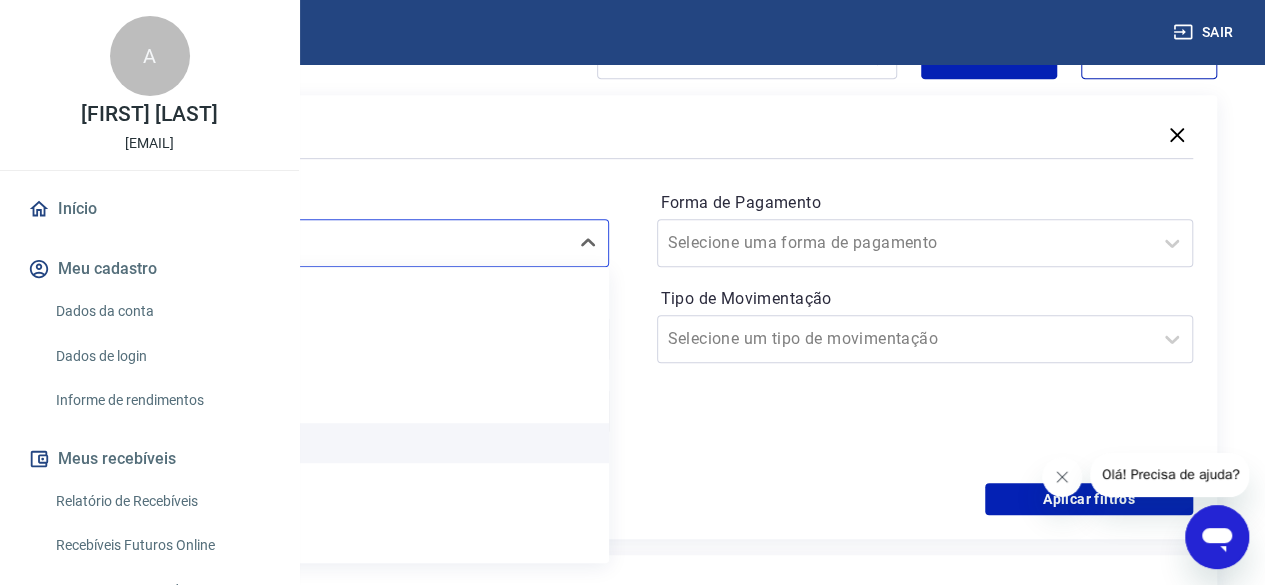 click on "Últimos 30 dias" at bounding box center [340, 443] 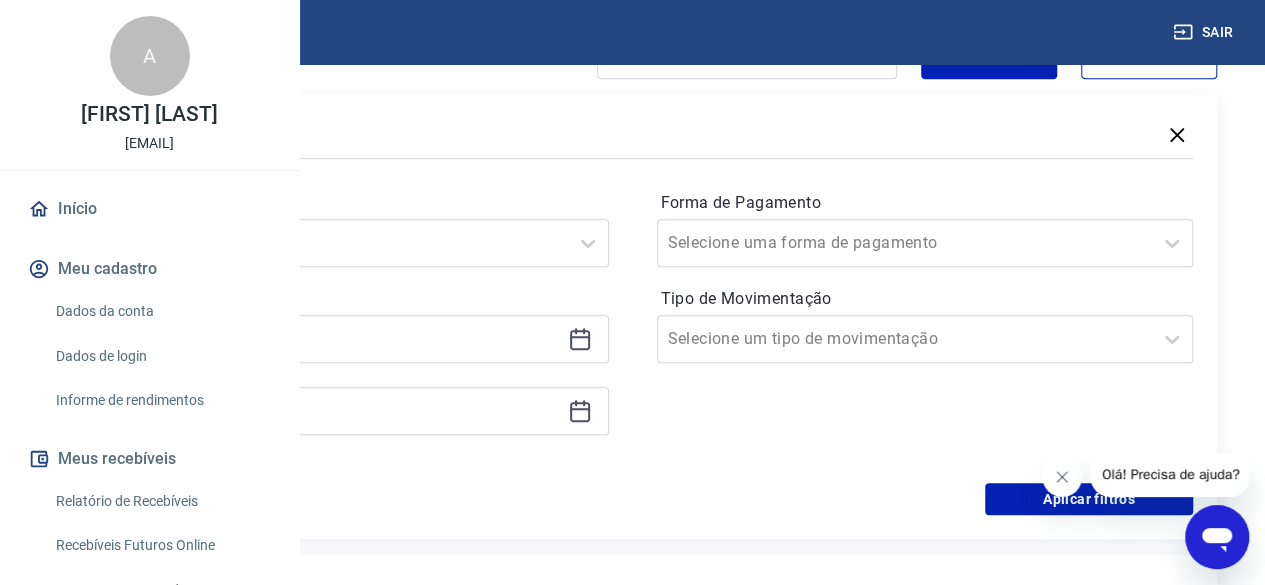 scroll, scrollTop: 632, scrollLeft: 0, axis: vertical 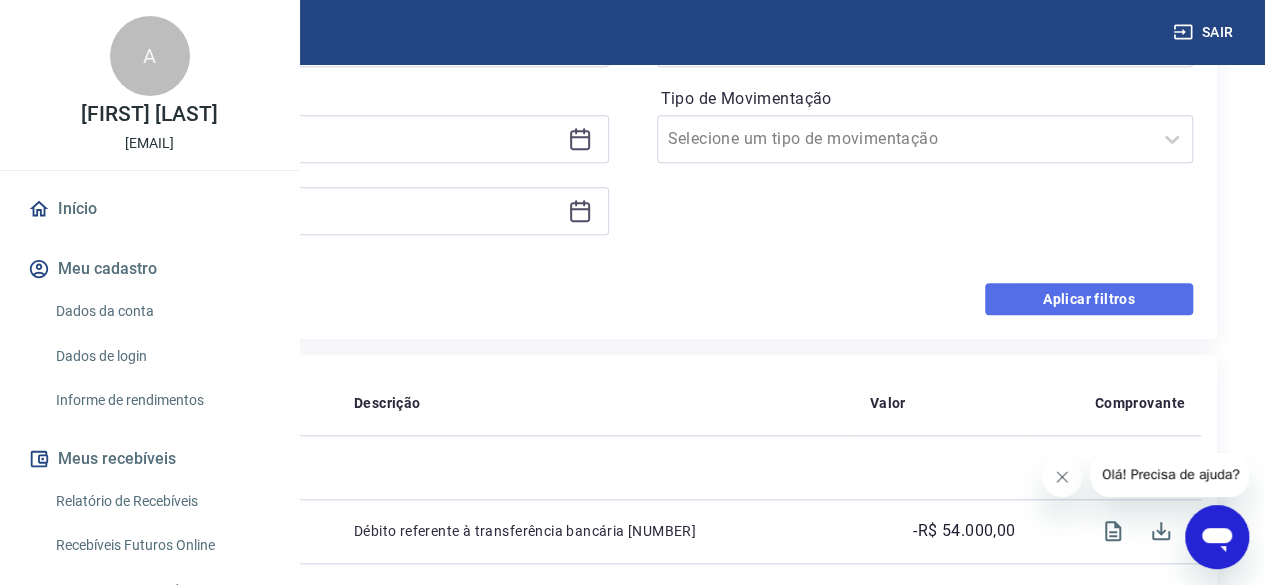click on "Aplicar filtros" at bounding box center [1089, 299] 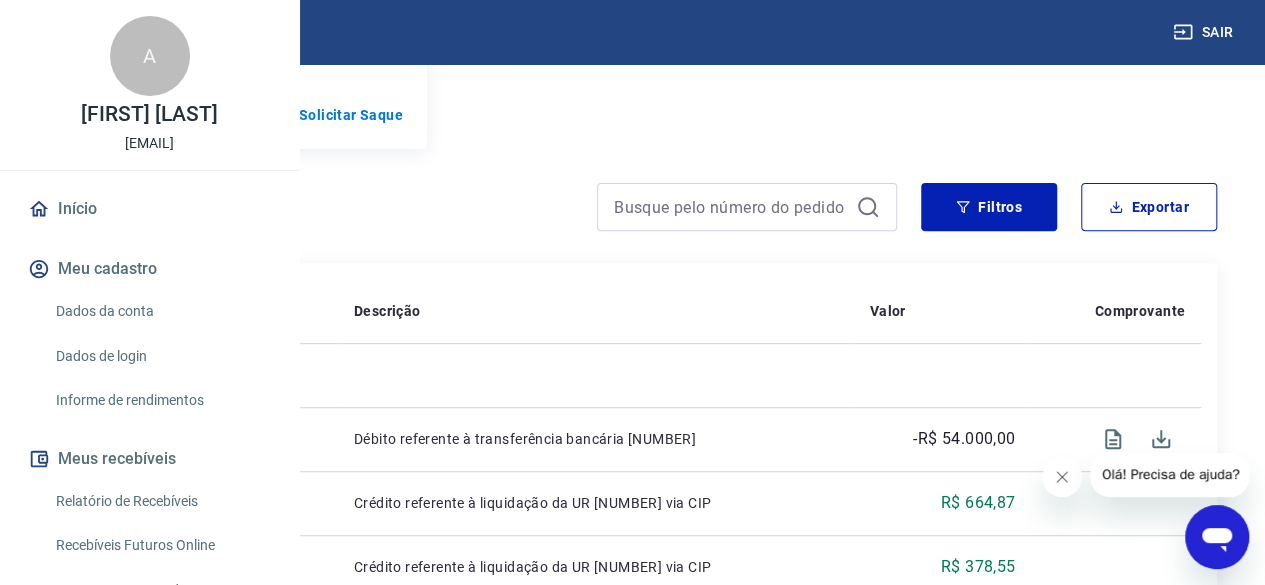 scroll, scrollTop: 278, scrollLeft: 0, axis: vertical 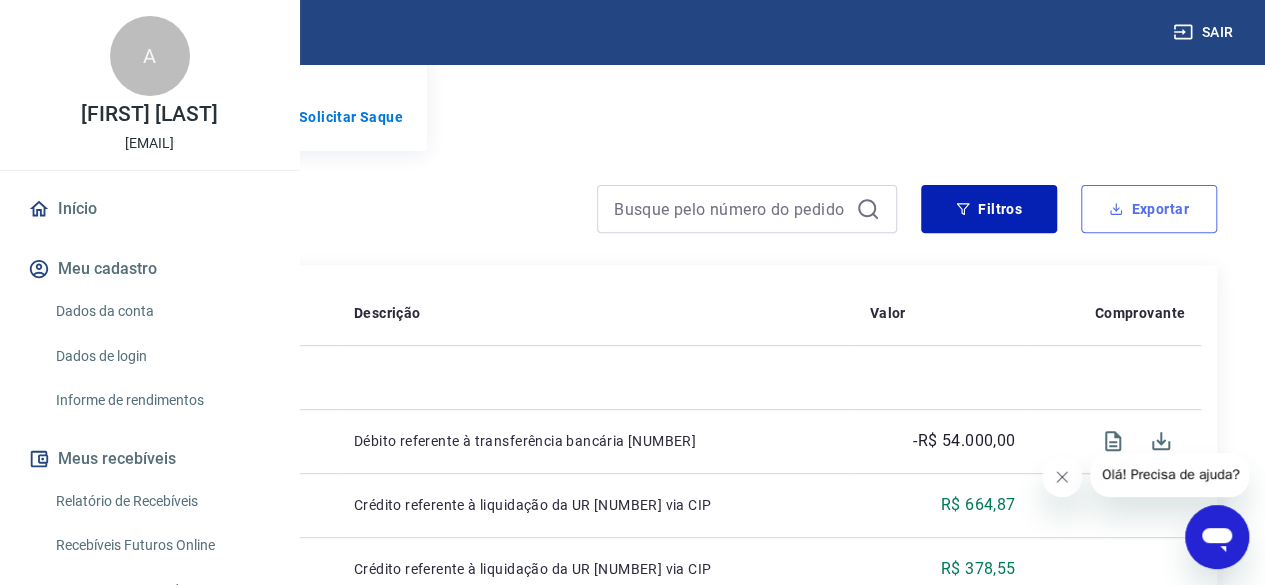 click on "Exportar" at bounding box center (1149, 209) 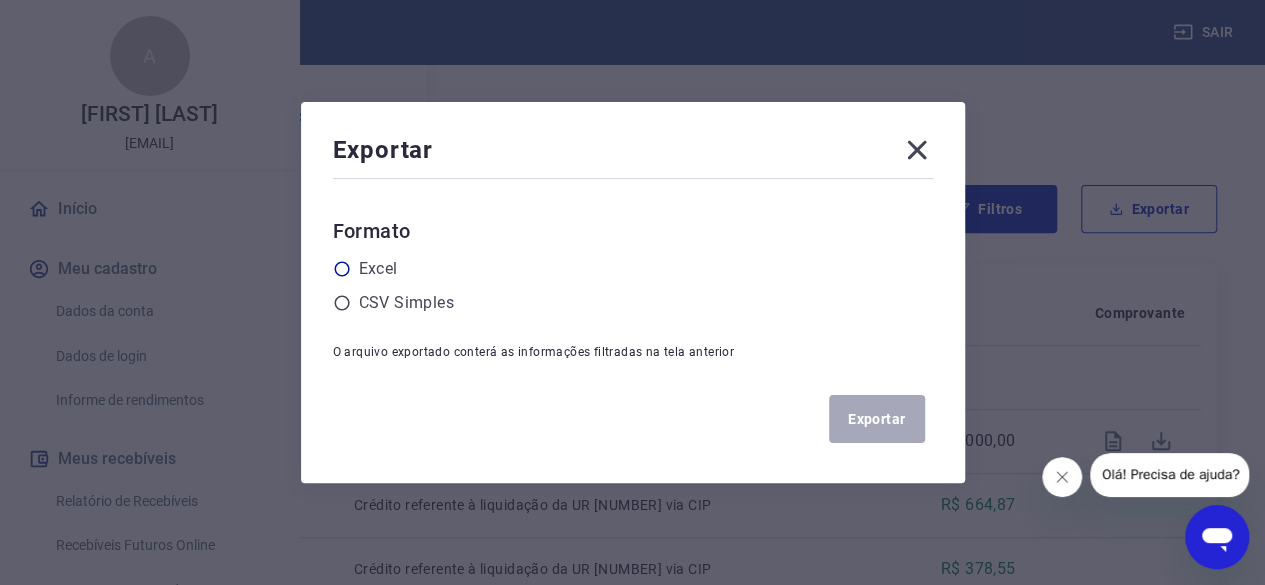 click on "Excel" at bounding box center (378, 269) 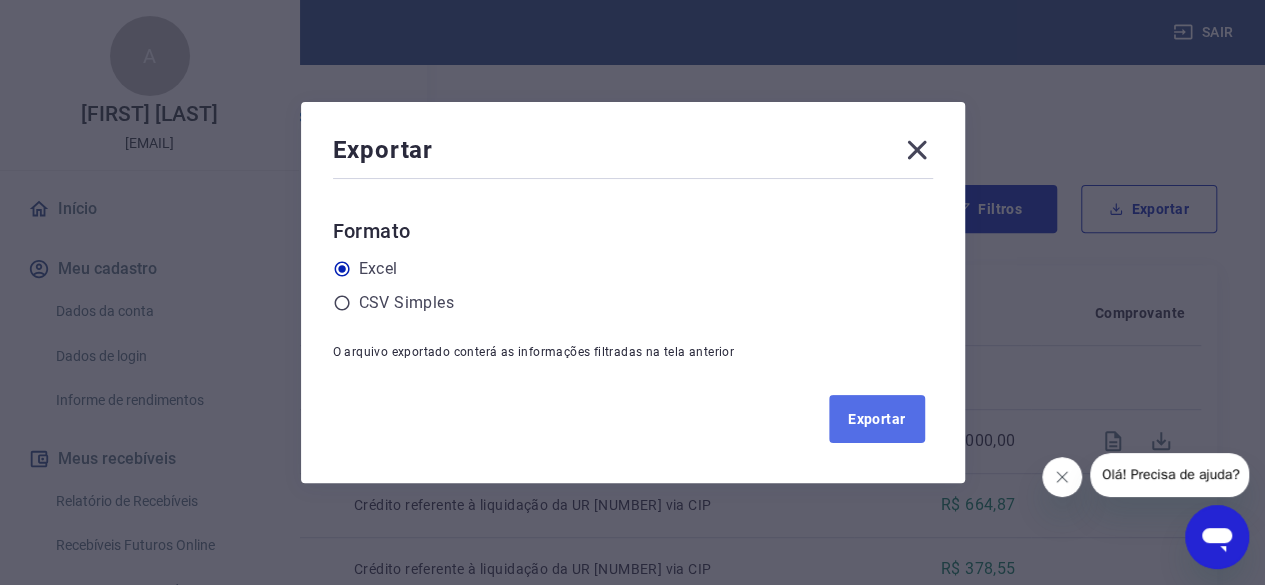 click on "Exportar" at bounding box center (877, 419) 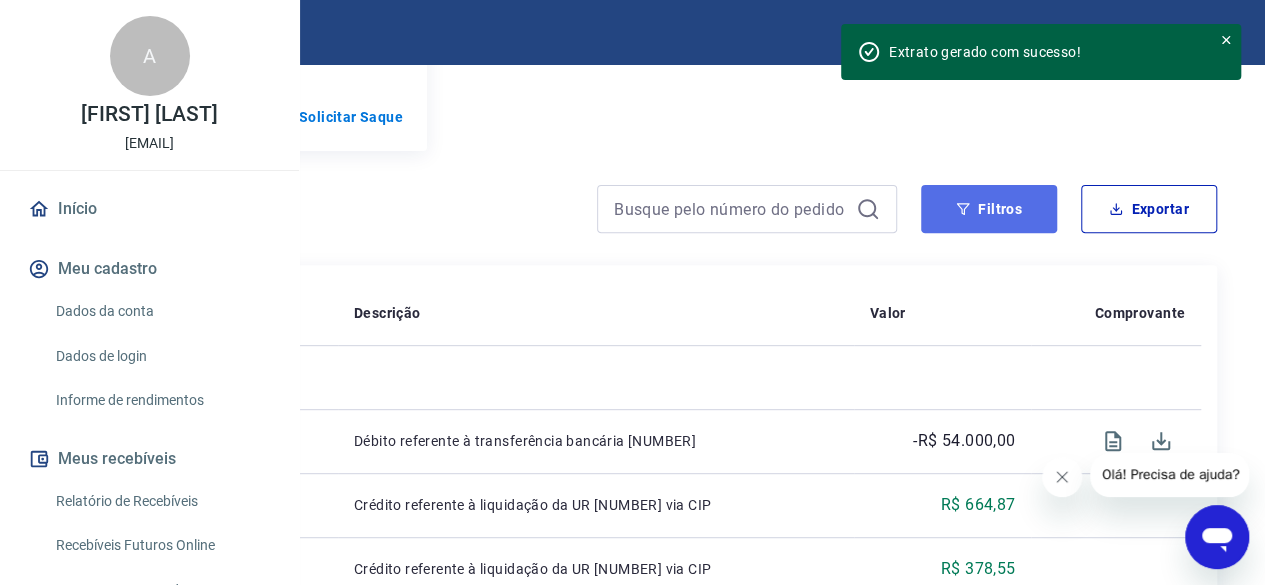 click on "Filtros" at bounding box center (989, 209) 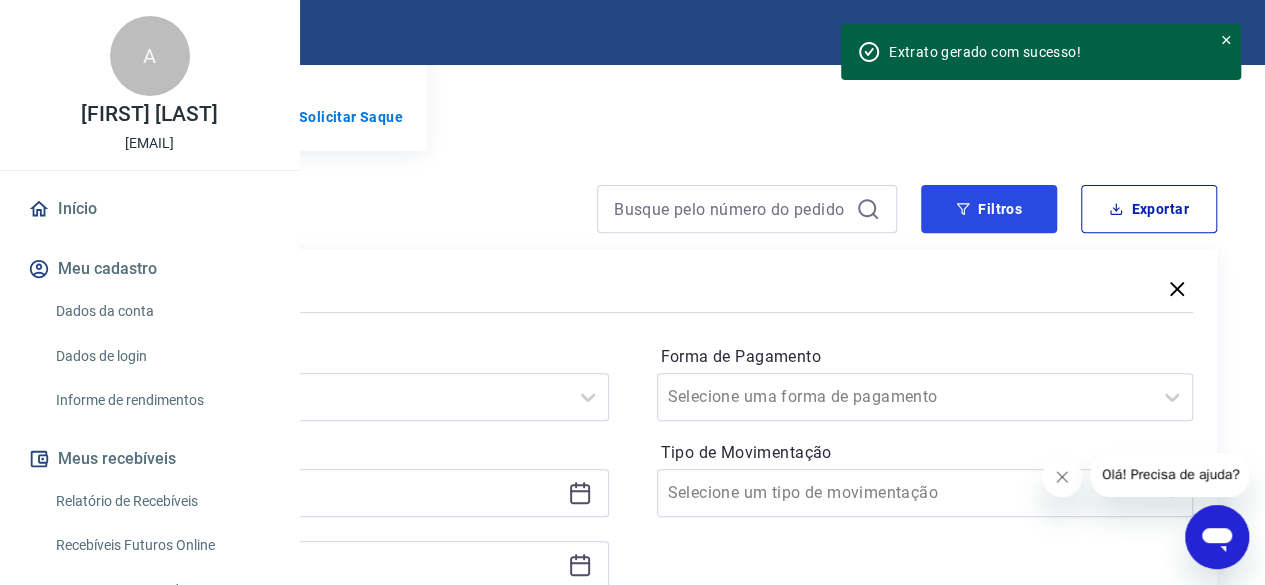 scroll, scrollTop: 509, scrollLeft: 0, axis: vertical 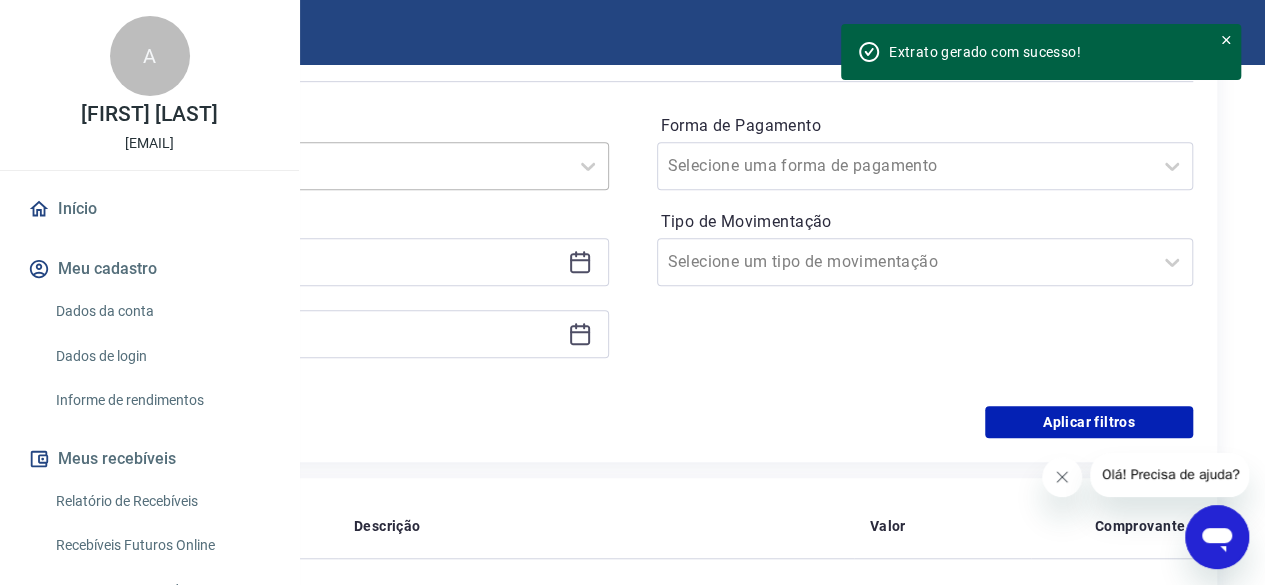 click on "Últimos 30 dias" at bounding box center (340, 166) 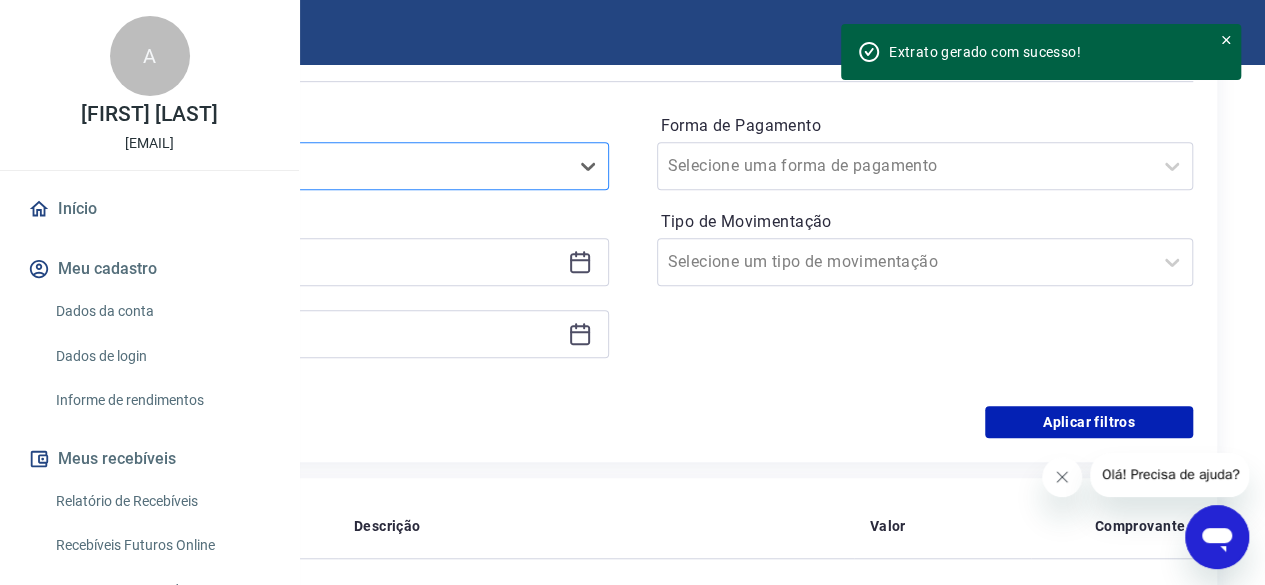 click at bounding box center [320, 166] 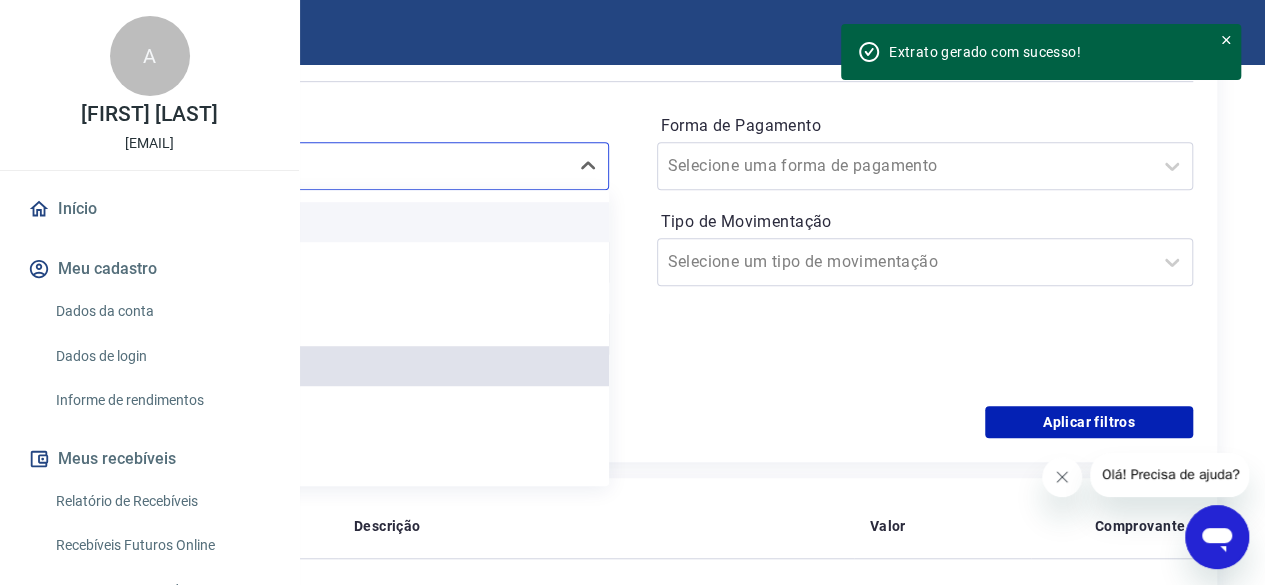 drag, startPoint x: 731, startPoint y: 275, endPoint x: 656, endPoint y: 245, distance: 80.77747 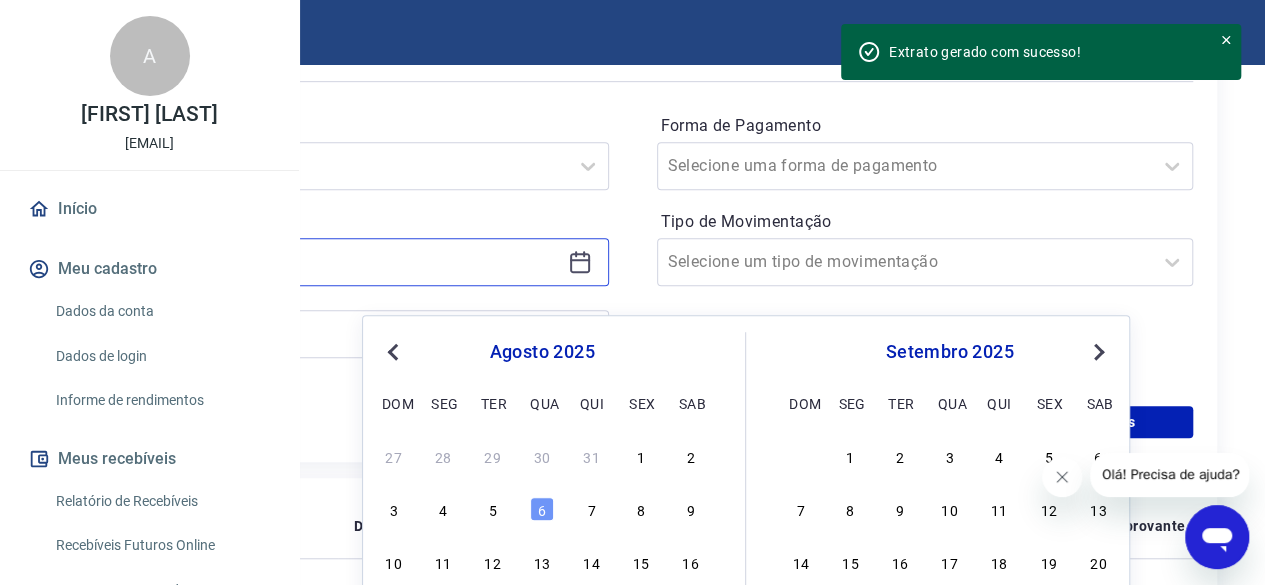 click at bounding box center (324, 262) 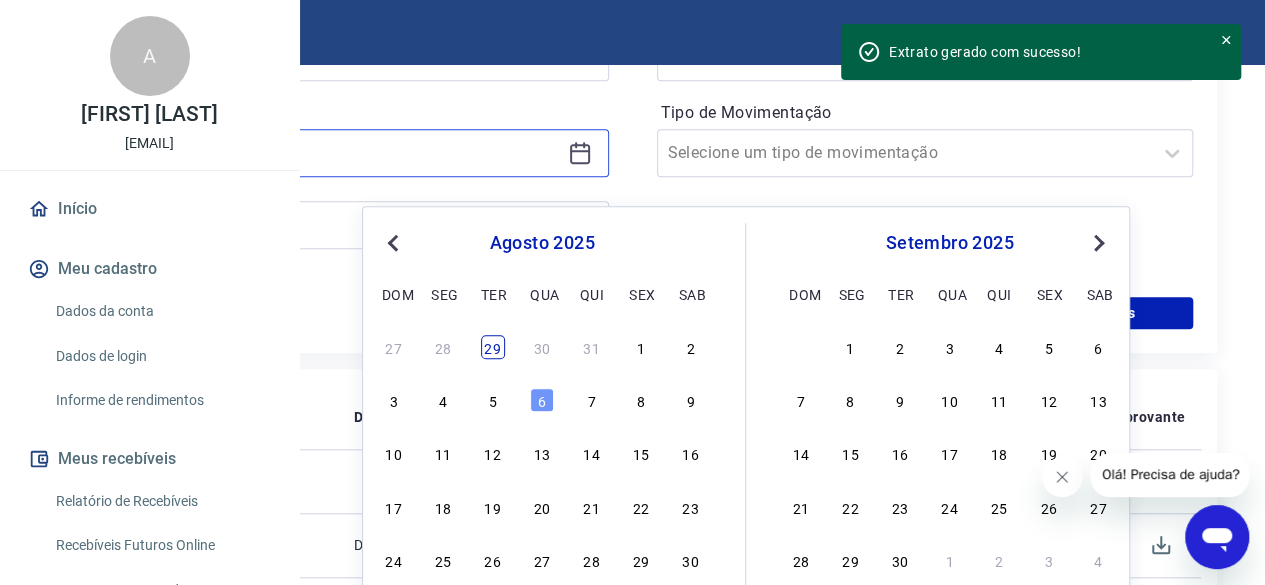 scroll, scrollTop: 621, scrollLeft: 0, axis: vertical 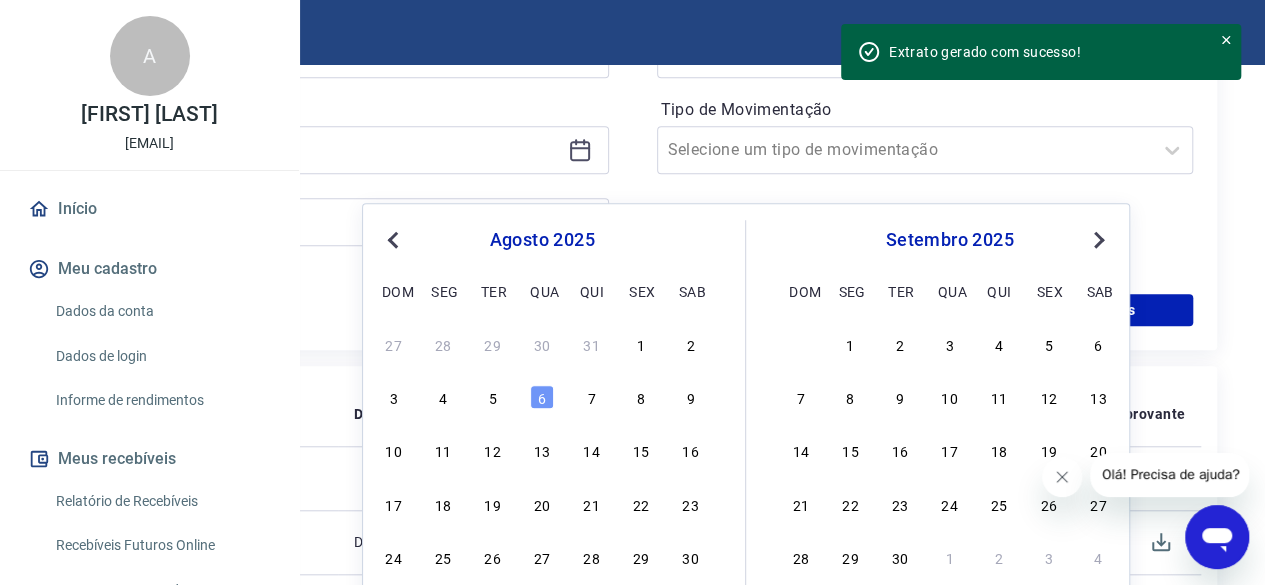 click on "Previous Month" at bounding box center (393, 240) 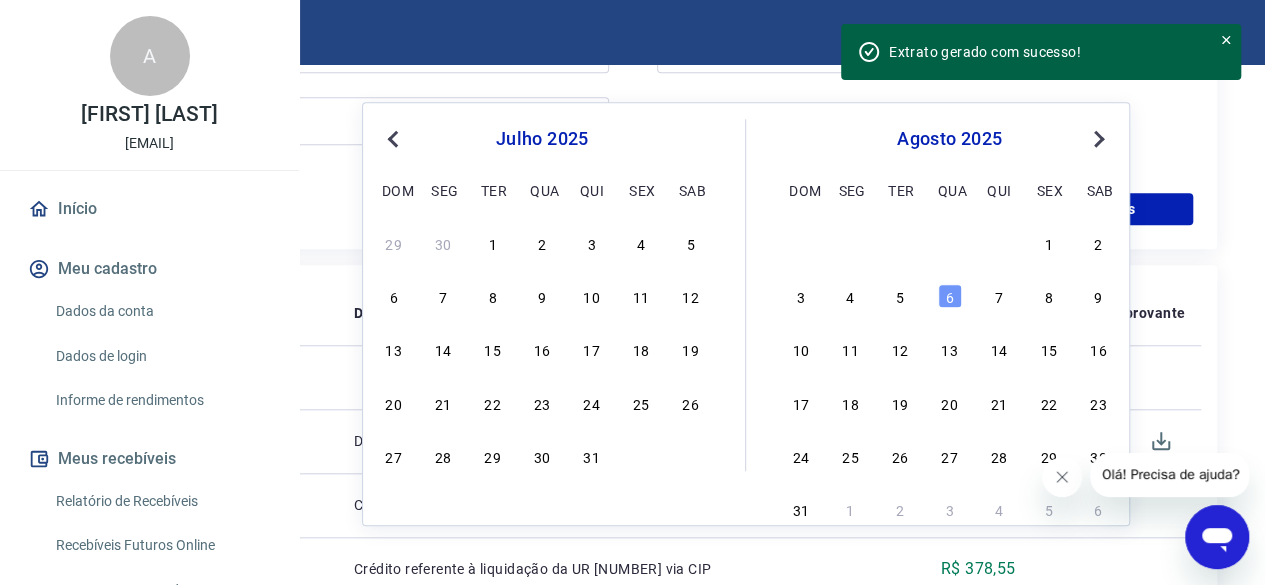 scroll, scrollTop: 723, scrollLeft: 0, axis: vertical 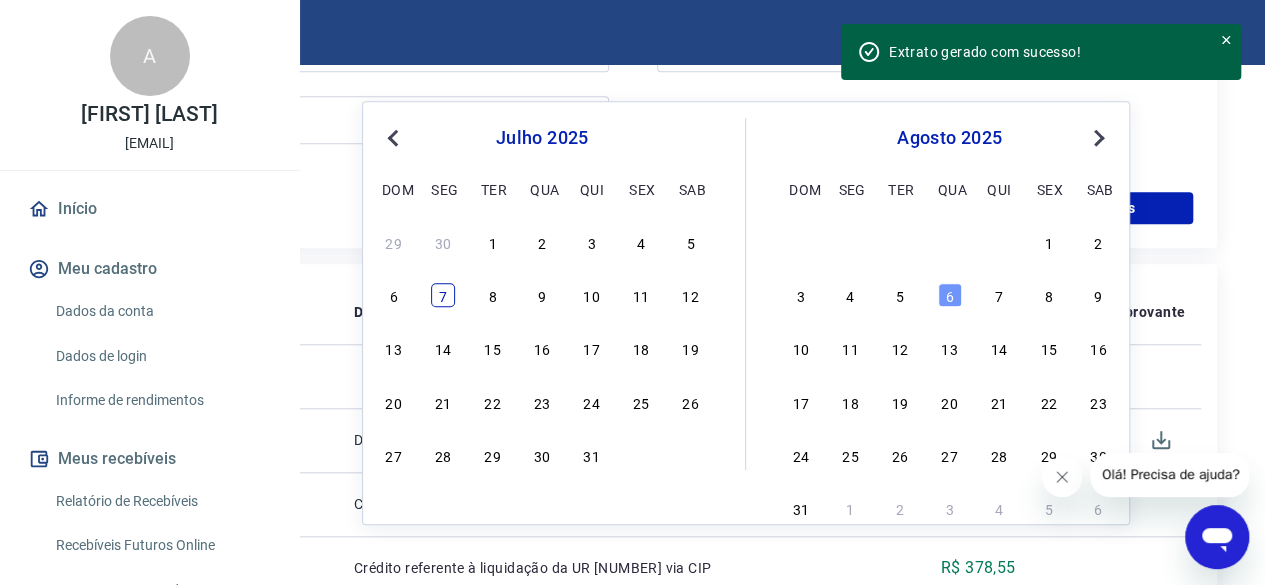 click on "7" at bounding box center (443, 295) 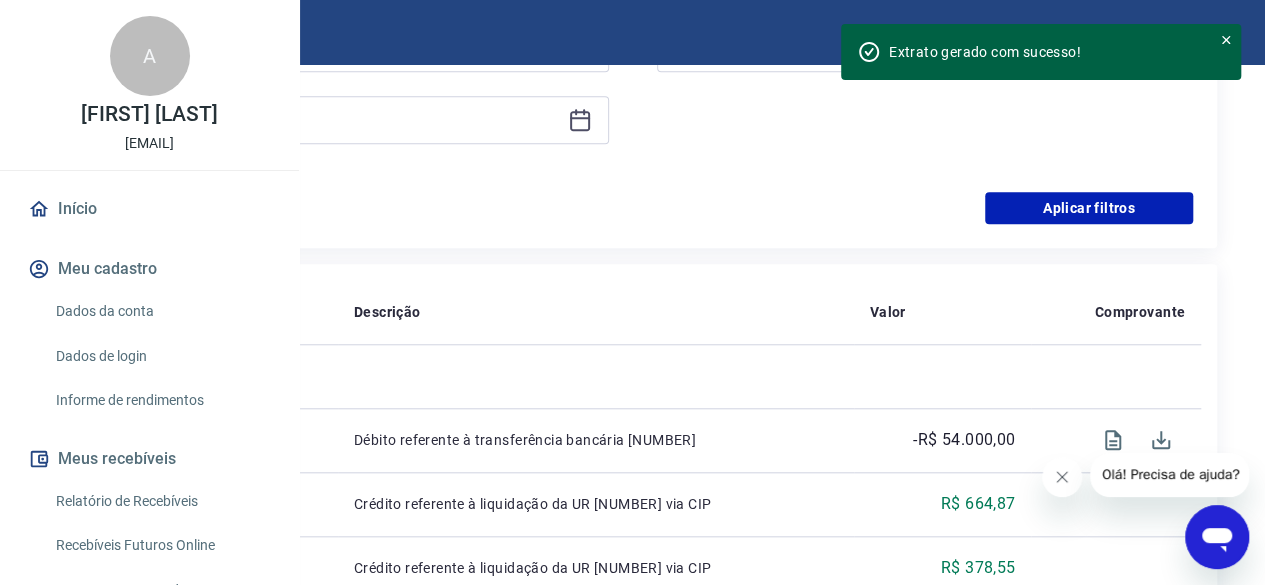 scroll, scrollTop: 567, scrollLeft: 0, axis: vertical 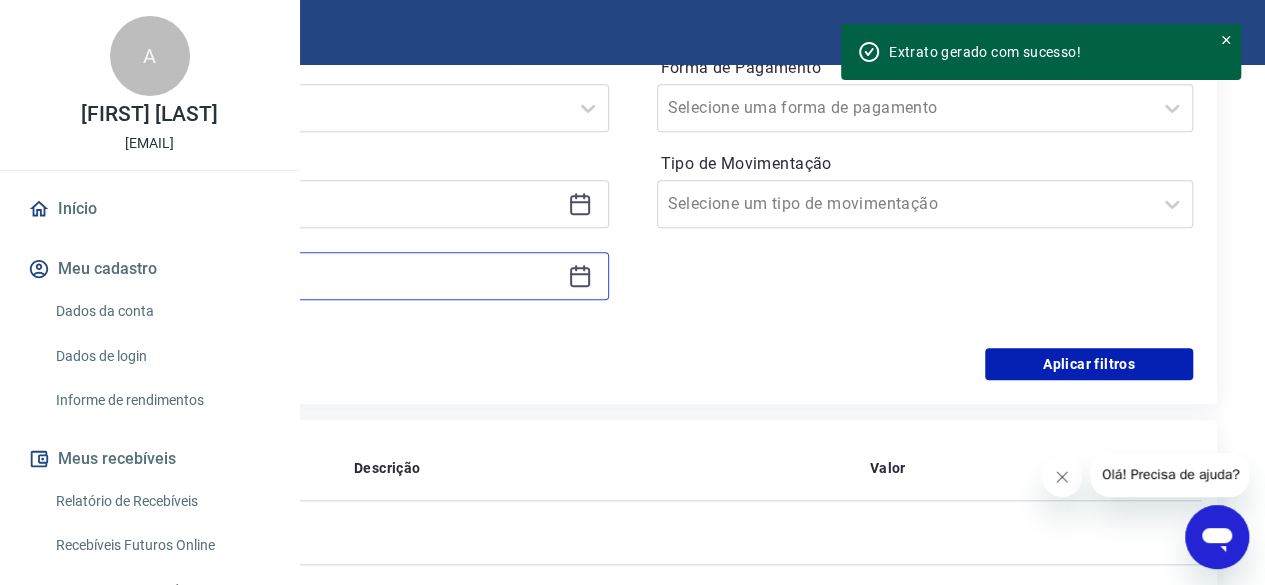click at bounding box center (324, 276) 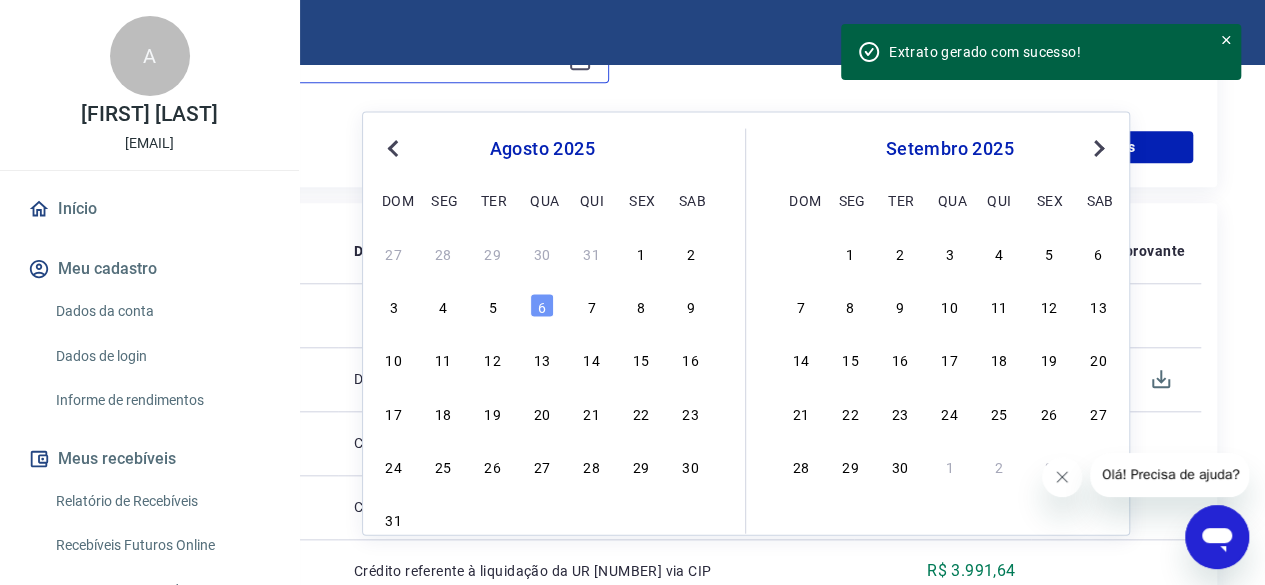 scroll, scrollTop: 800, scrollLeft: 0, axis: vertical 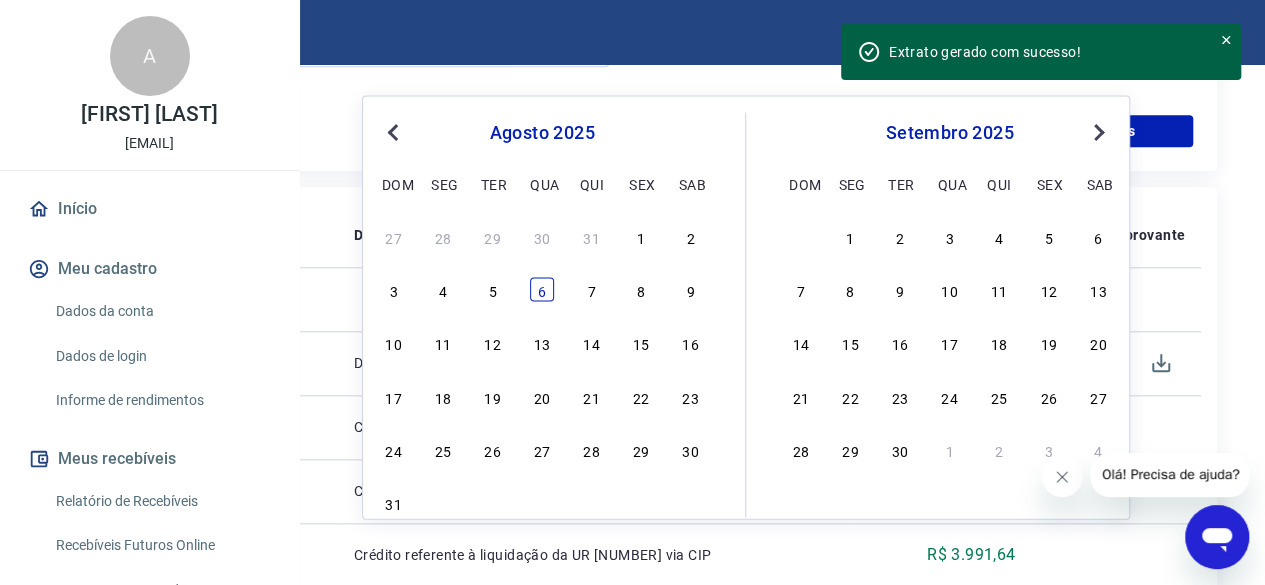 click on "6" at bounding box center (542, 290) 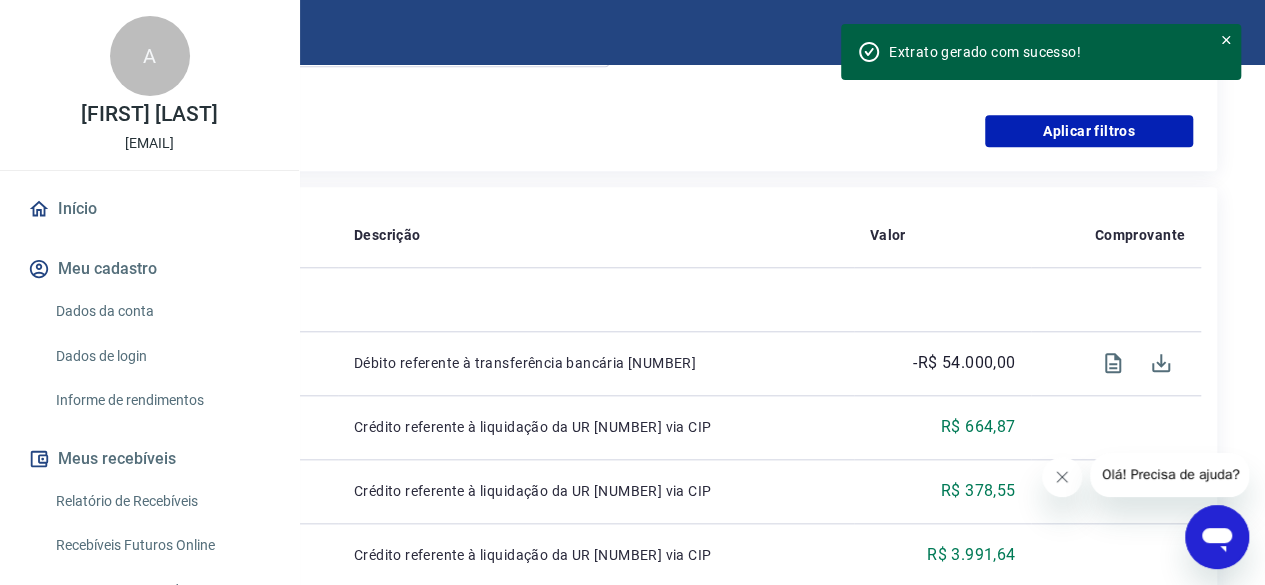 scroll, scrollTop: 666, scrollLeft: 0, axis: vertical 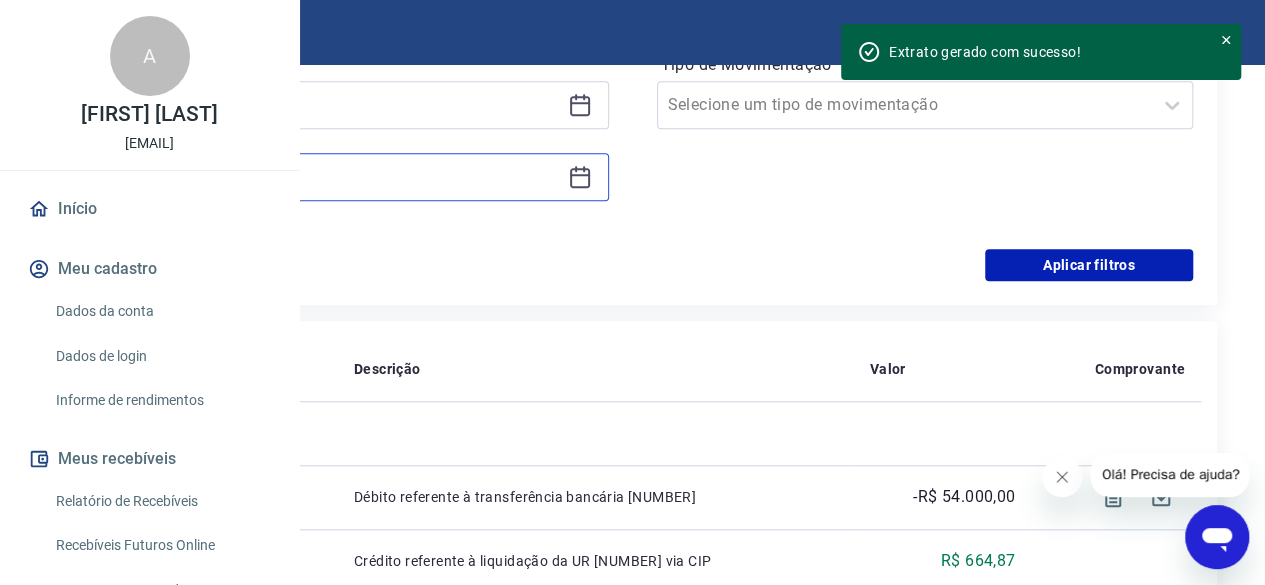 click on "06/08/2025" at bounding box center [324, 177] 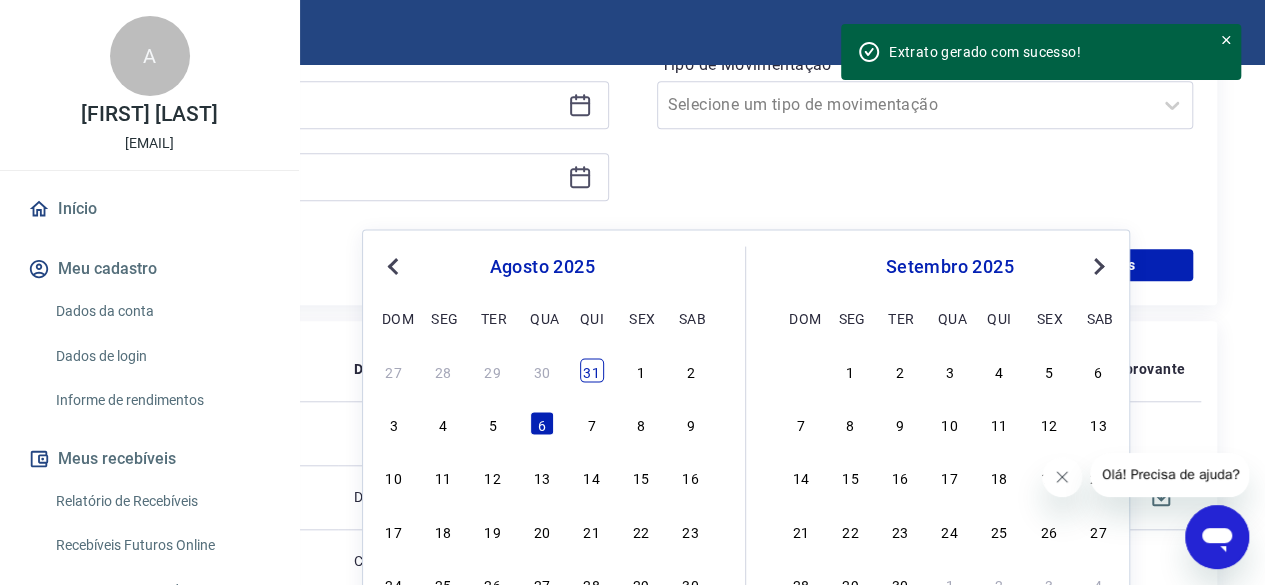 click on "31" at bounding box center [592, 370] 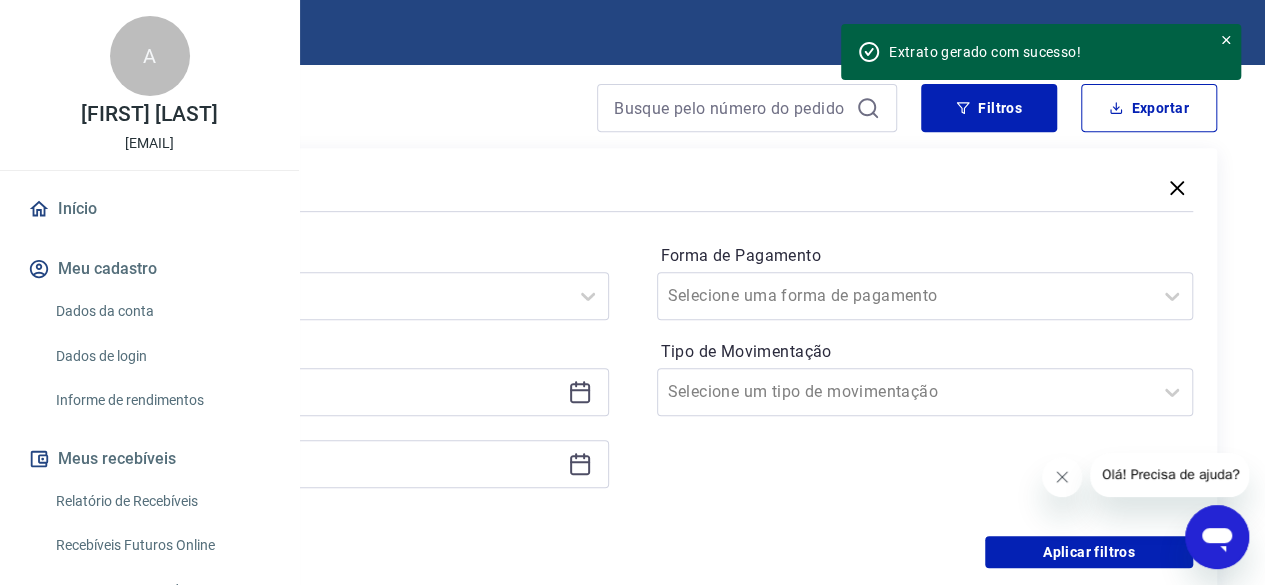 scroll, scrollTop: 378, scrollLeft: 0, axis: vertical 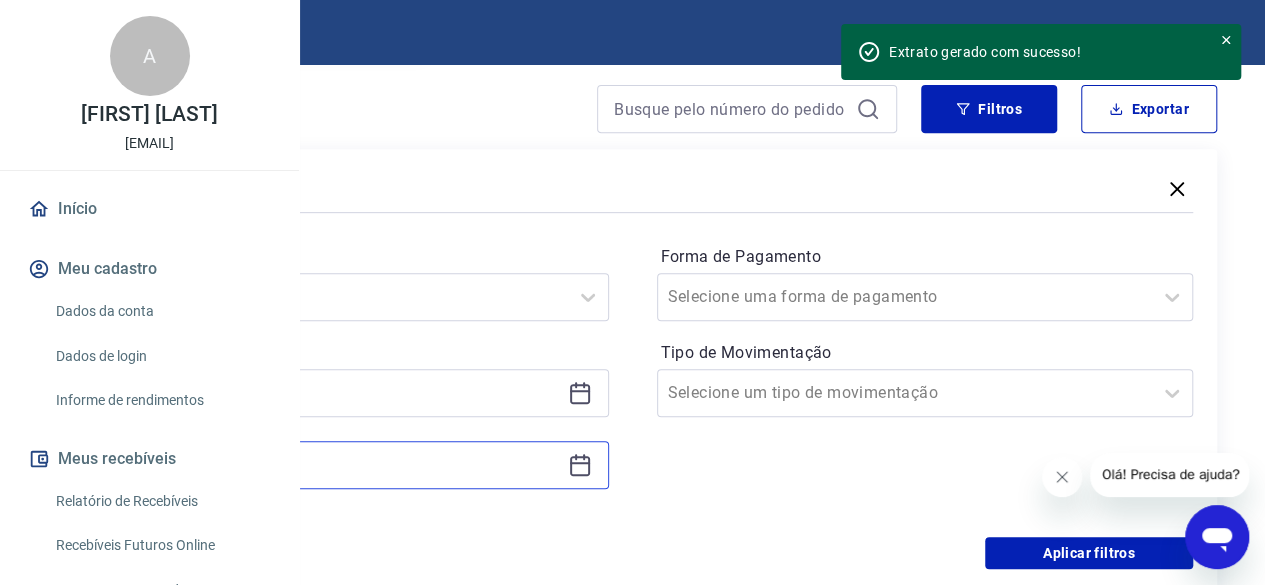 click on "31/07/2025" at bounding box center [324, 465] 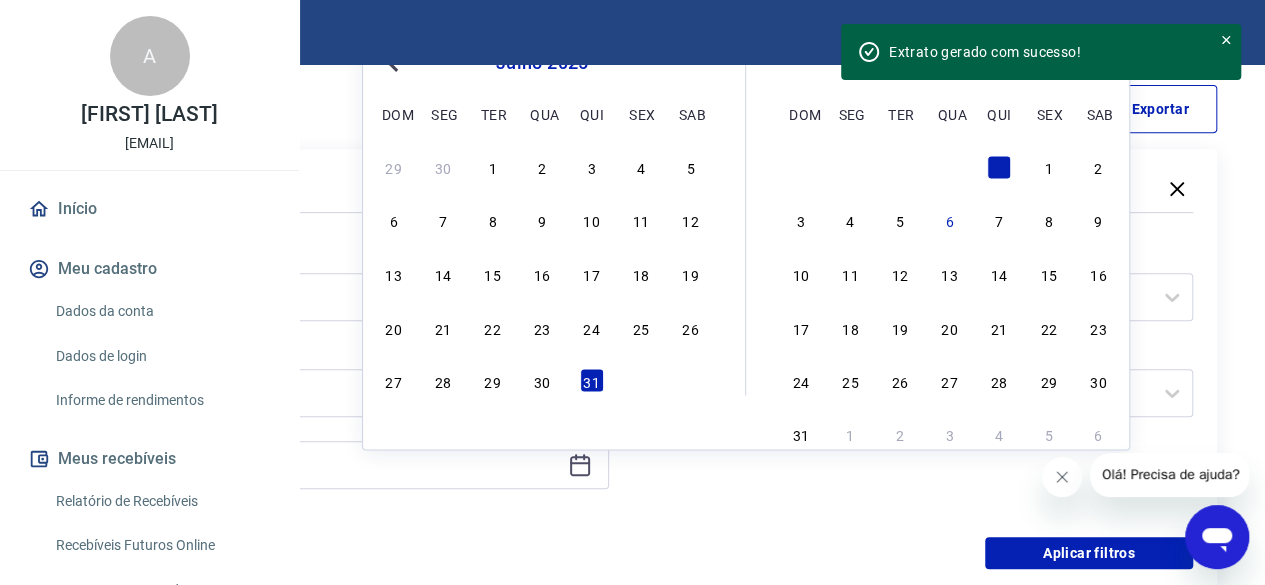 click on "Forma de Pagamento Selecione uma forma de pagamento Tipo de Movimentação Selecione um tipo de movimentação" at bounding box center (925, 377) 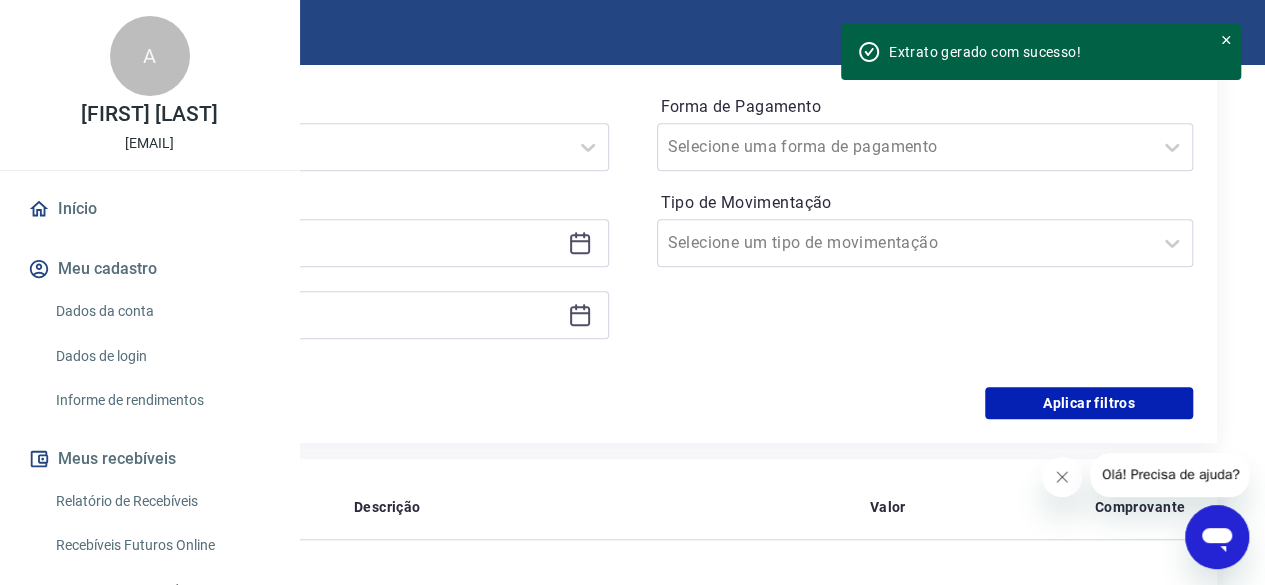scroll, scrollTop: 530, scrollLeft: 0, axis: vertical 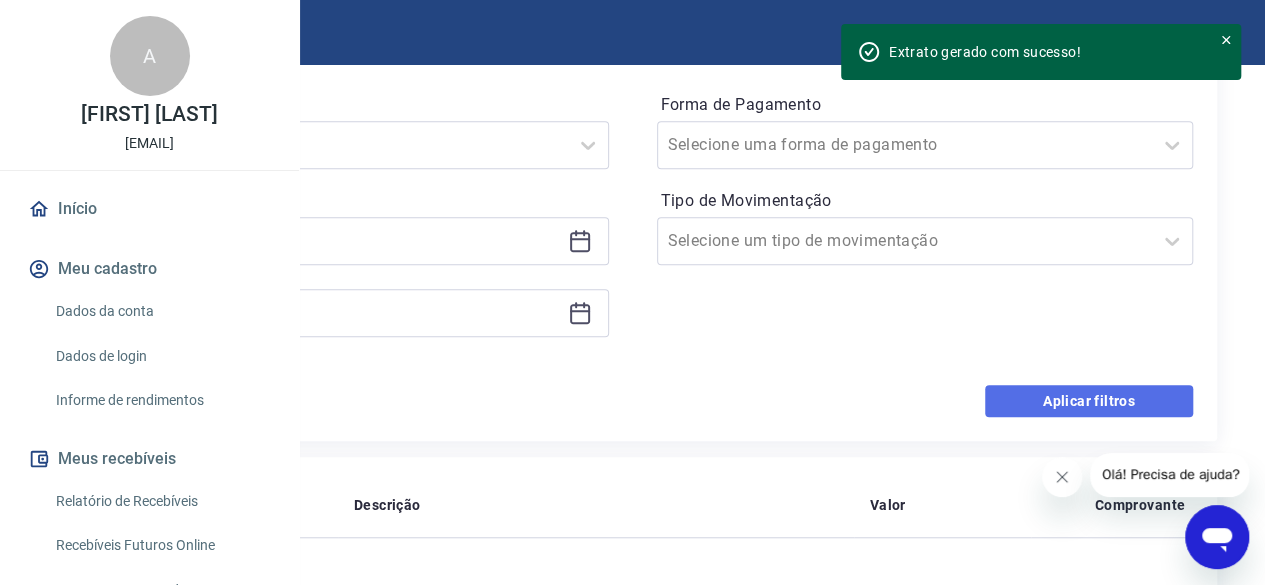 click on "Aplicar filtros" at bounding box center [1089, 401] 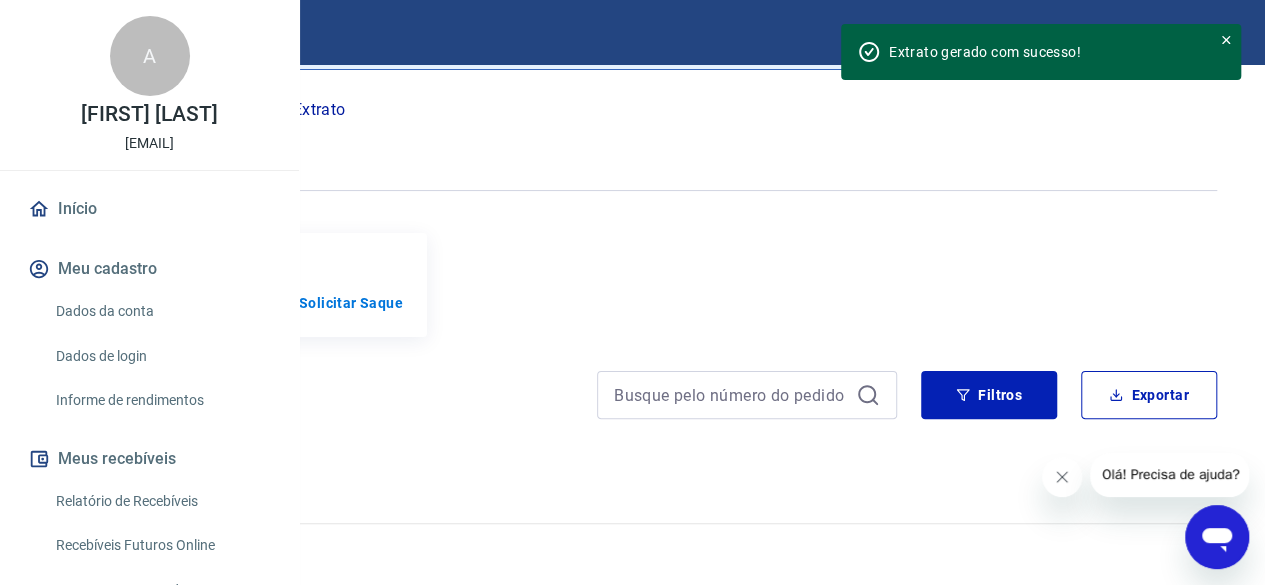 scroll, scrollTop: 110, scrollLeft: 0, axis: vertical 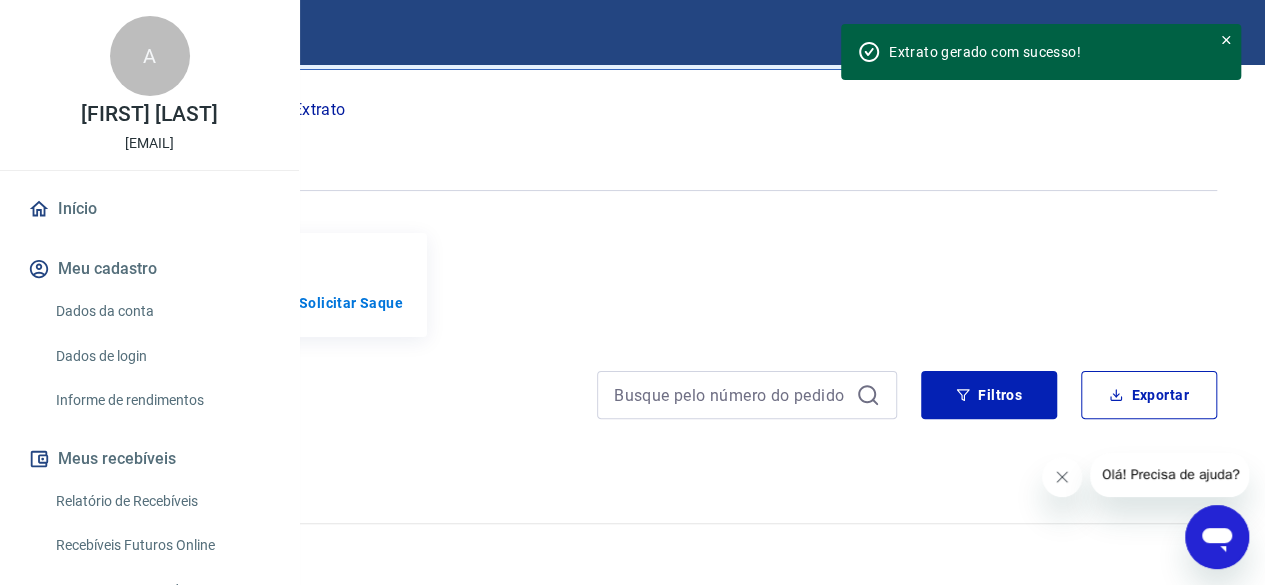 click at bounding box center [1062, 477] 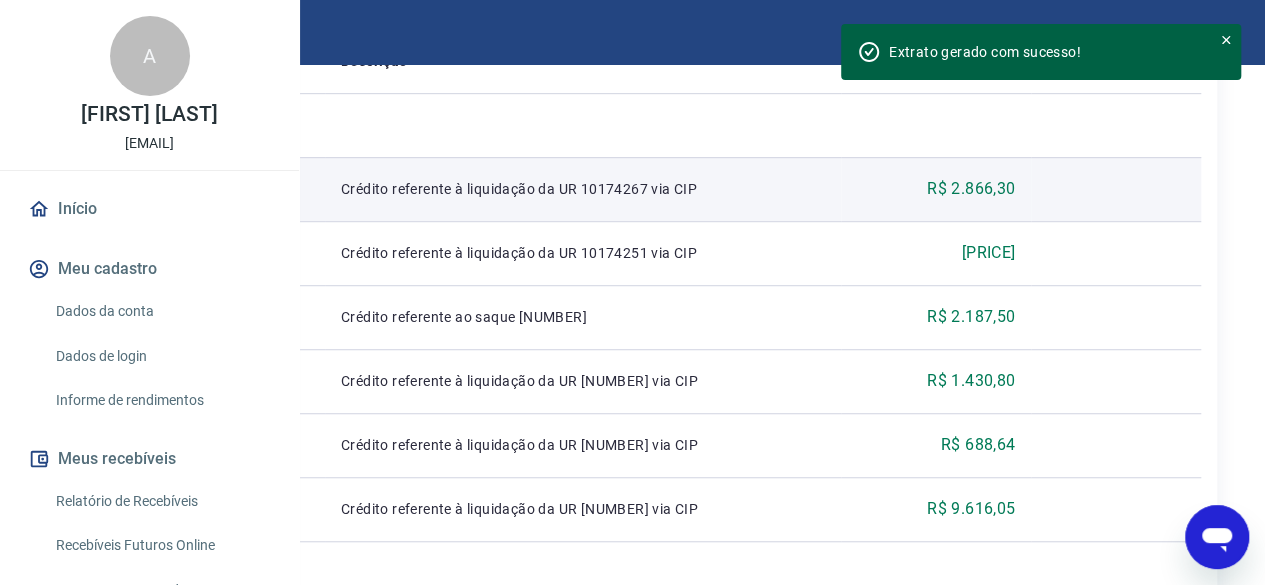 scroll, scrollTop: 233, scrollLeft: 0, axis: vertical 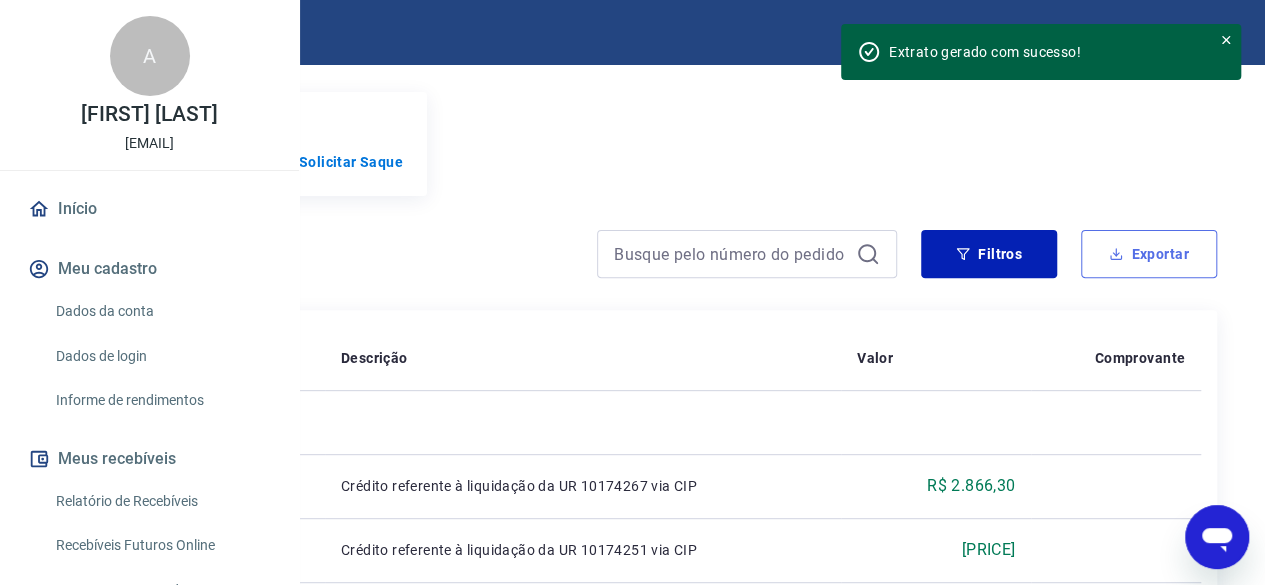click on "Exportar" at bounding box center [1149, 254] 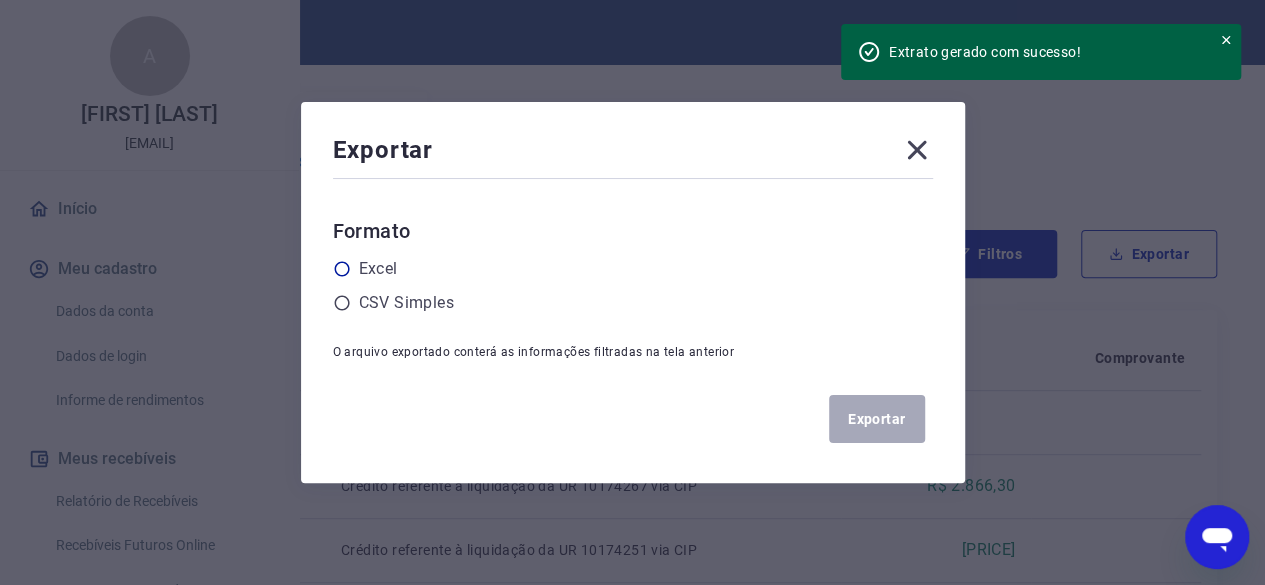 click on "Excel" at bounding box center (378, 269) 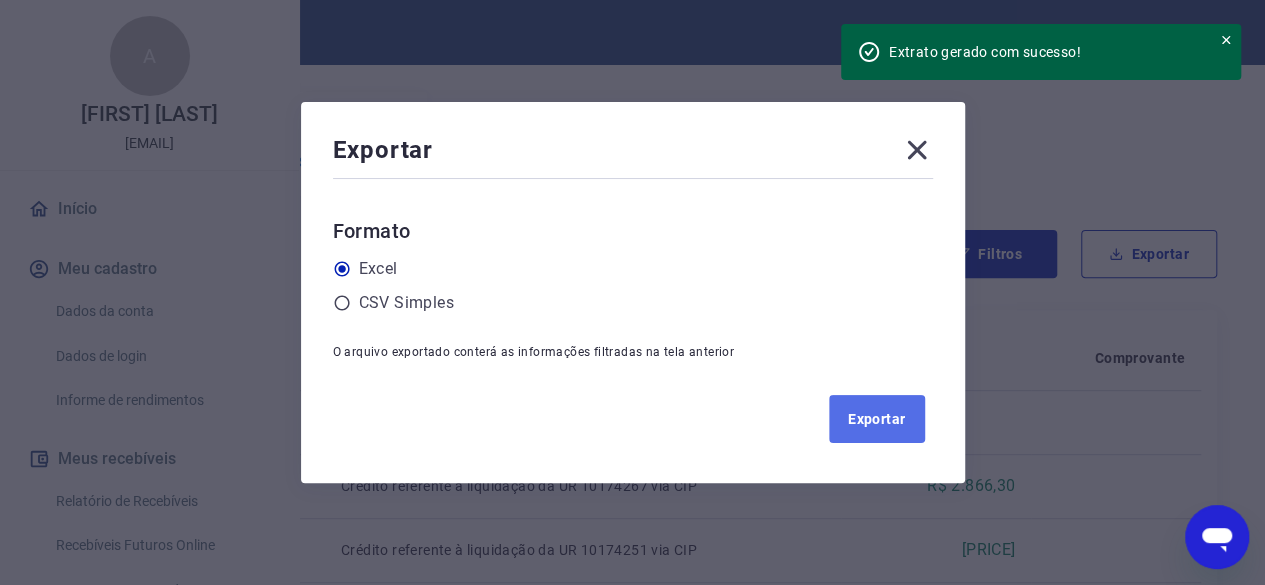 click on "Exportar" at bounding box center [877, 419] 